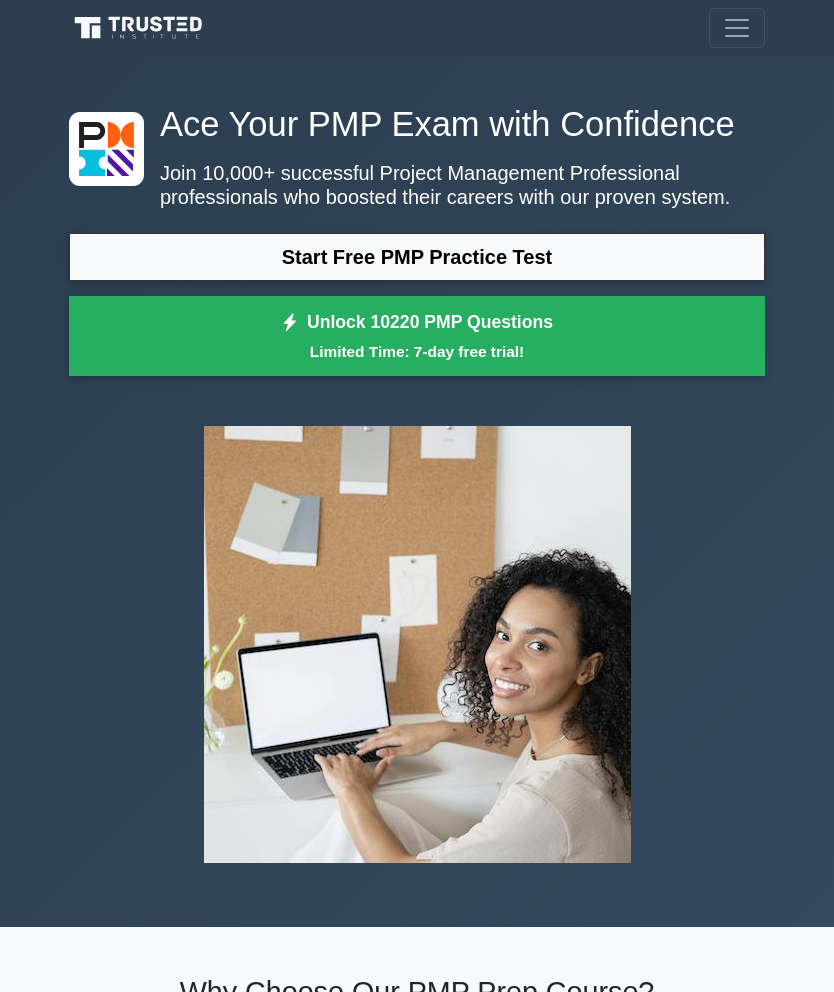 scroll, scrollTop: 0, scrollLeft: 0, axis: both 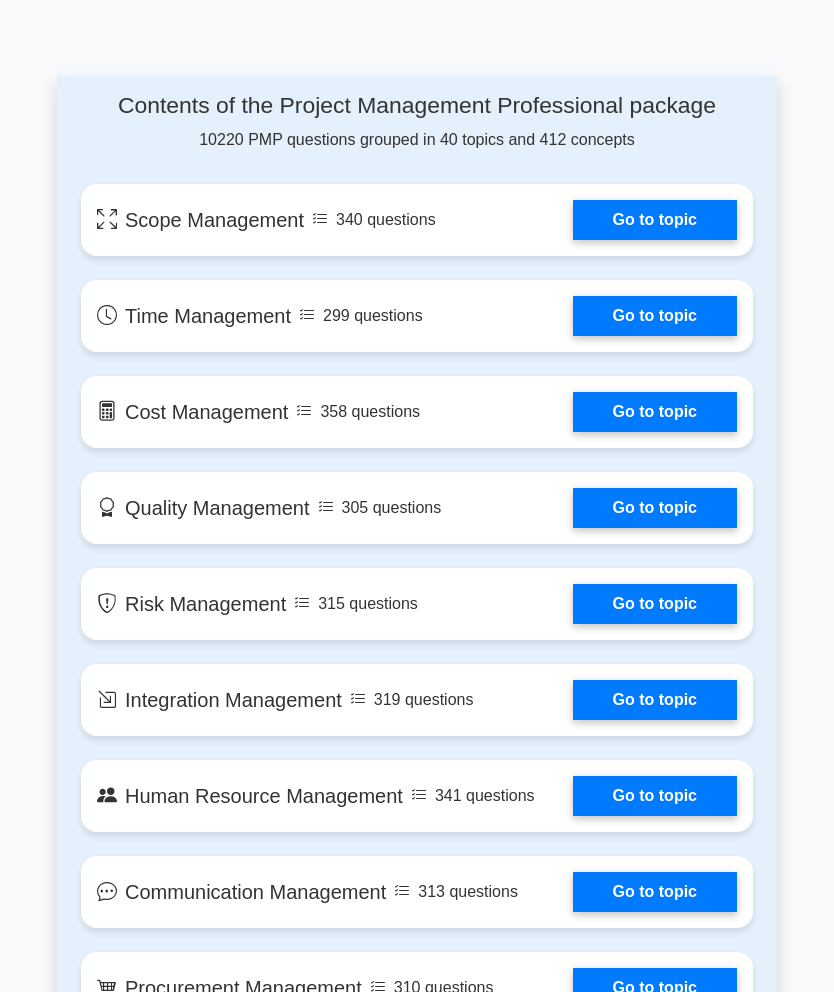 click on "Go to topic" at bounding box center (655, 220) 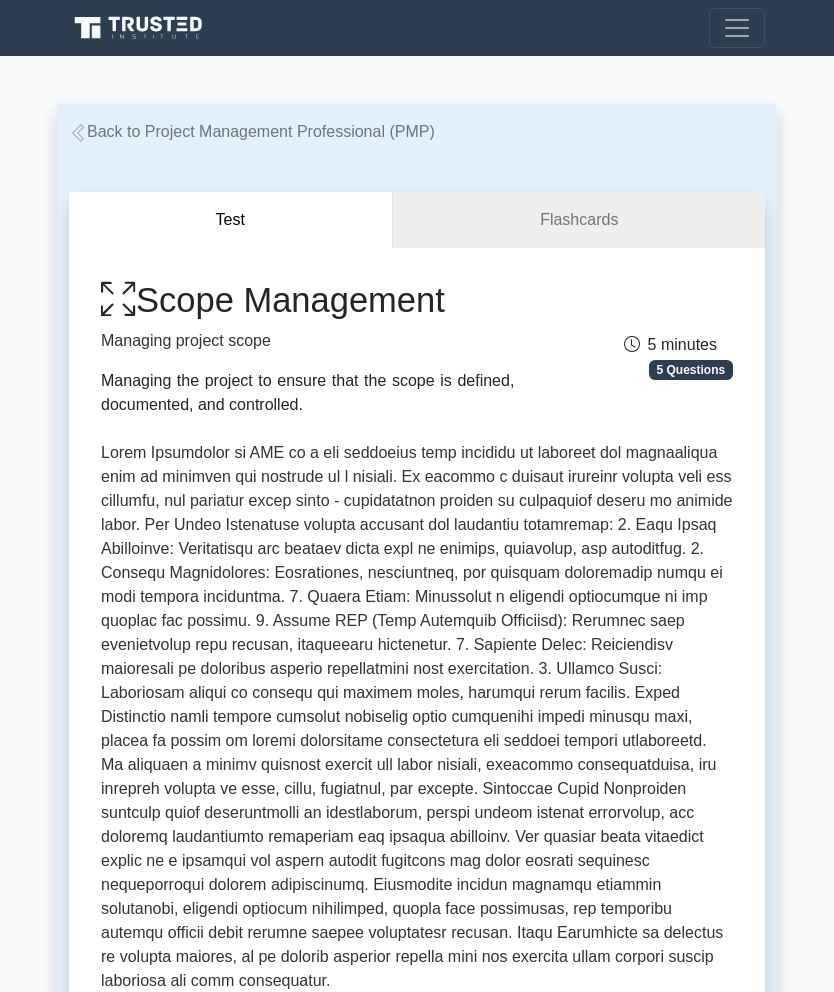 scroll, scrollTop: 0, scrollLeft: 0, axis: both 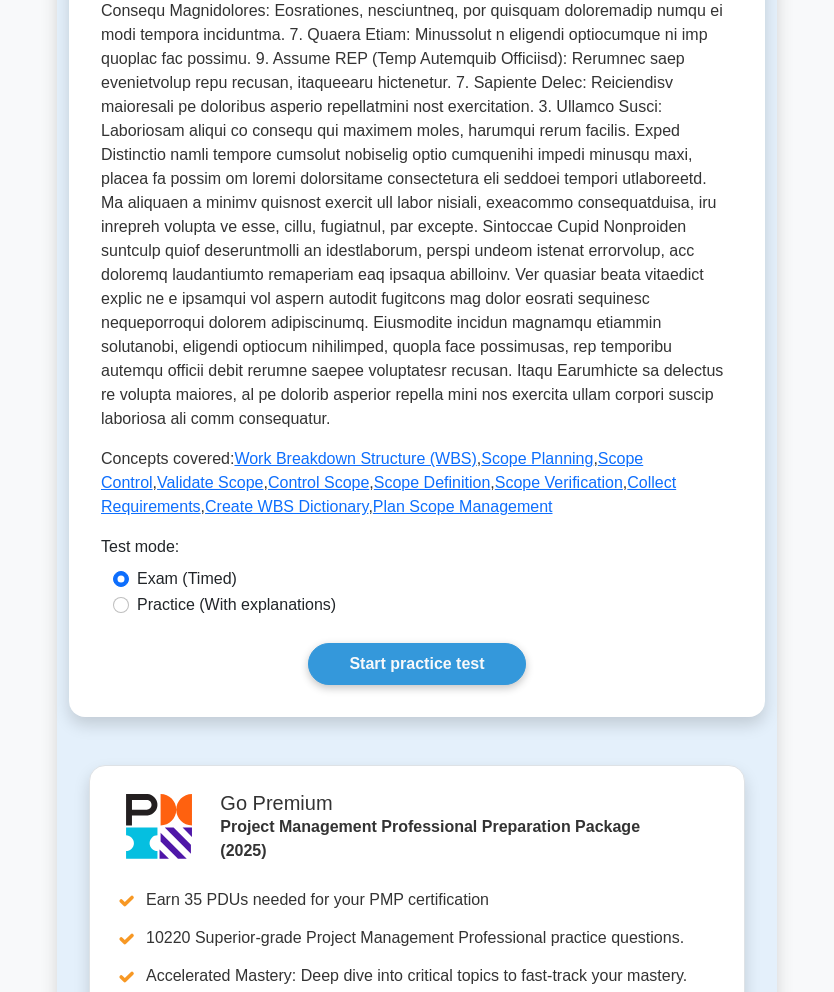 click on "Start practice test" at bounding box center [416, 665] 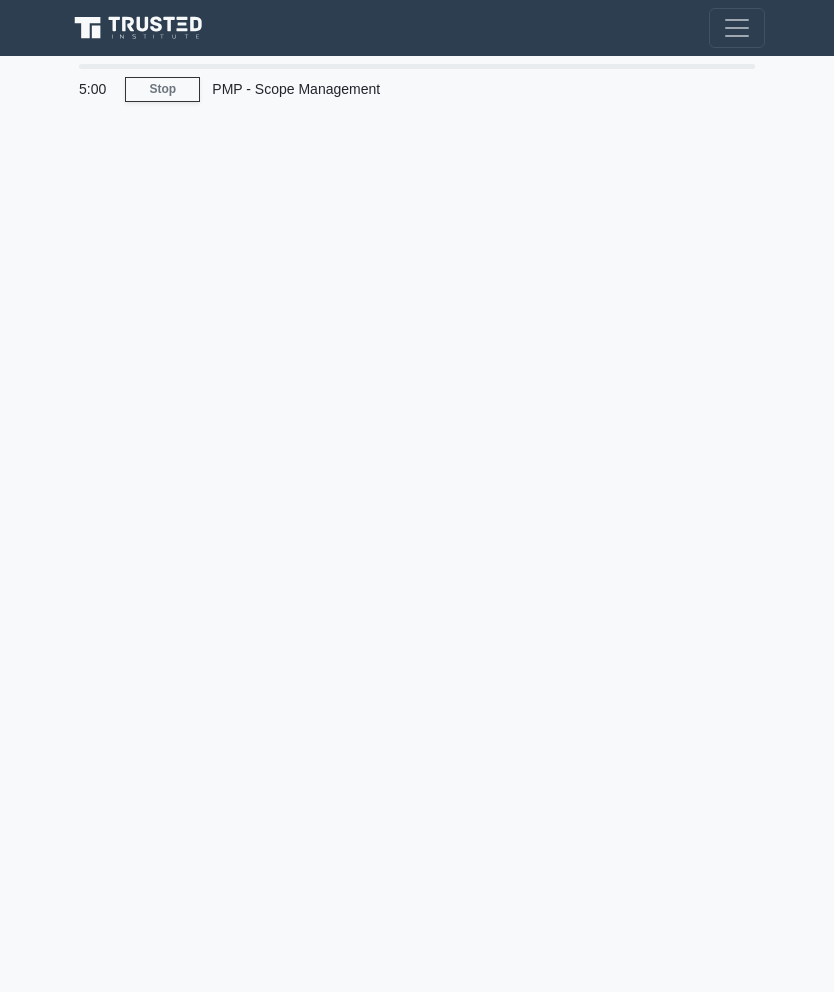 scroll, scrollTop: 0, scrollLeft: 0, axis: both 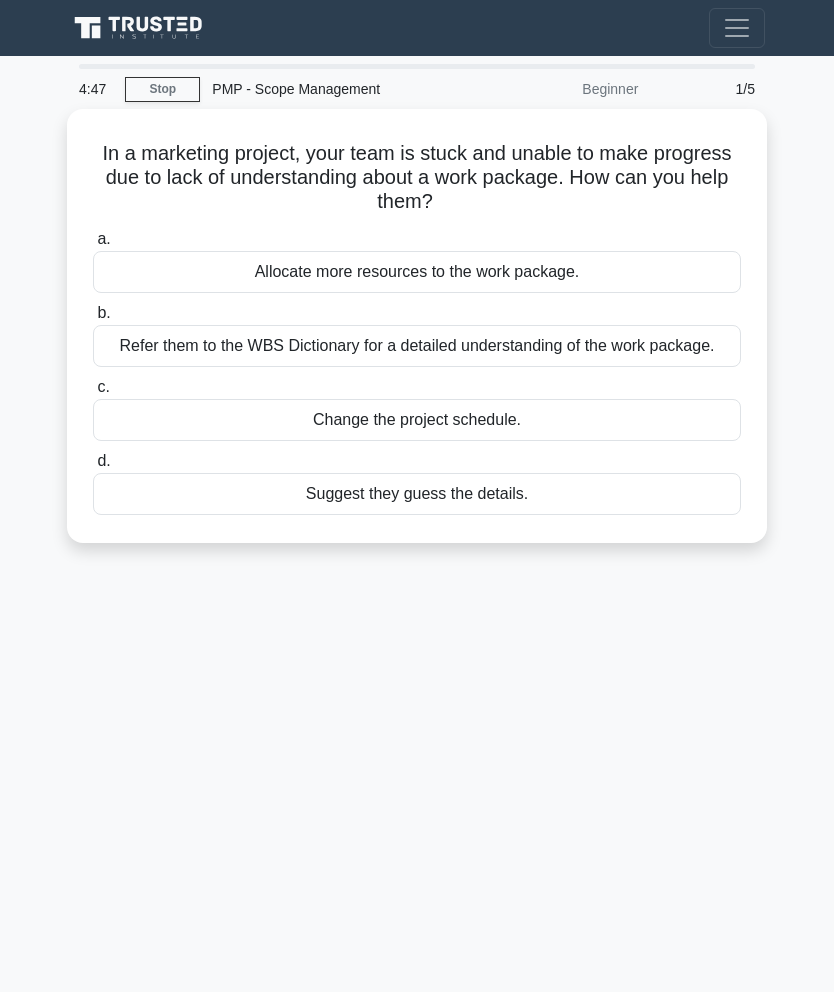 click on "Refer them to the WBS Dictionary for a detailed understanding of the work package." at bounding box center (417, 346) 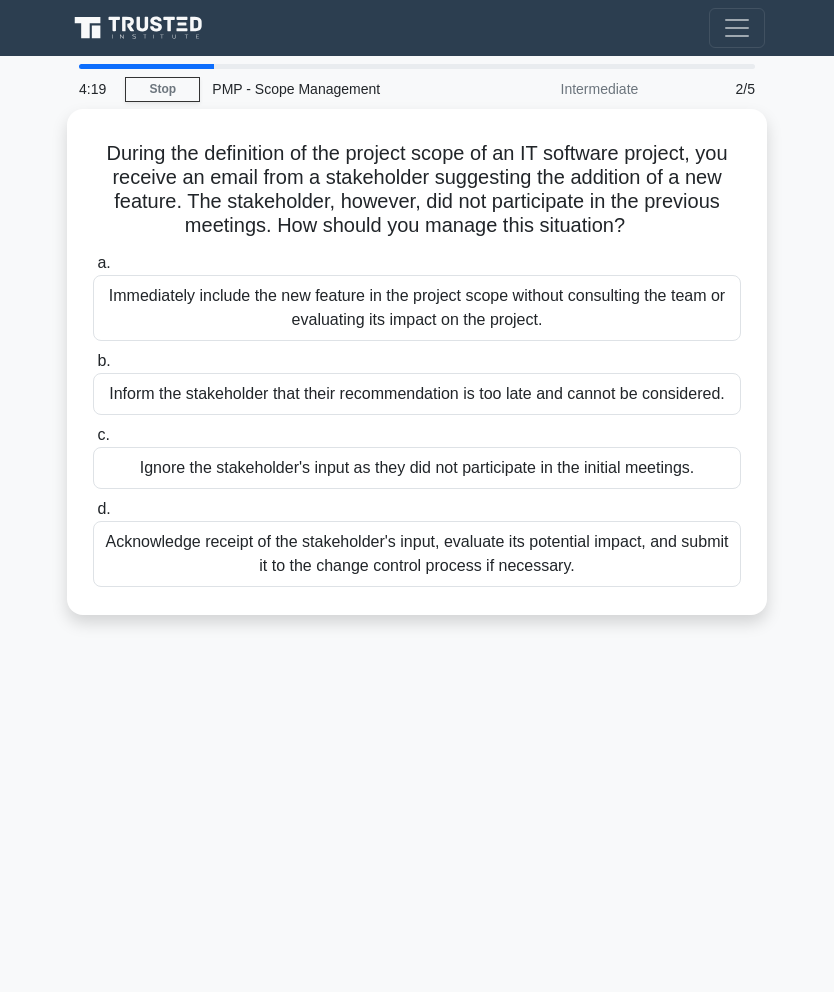 click on "Acknowledge receipt of the stakeholder's input, evaluate its potential impact, and submit it to the change control process if necessary." at bounding box center [417, 554] 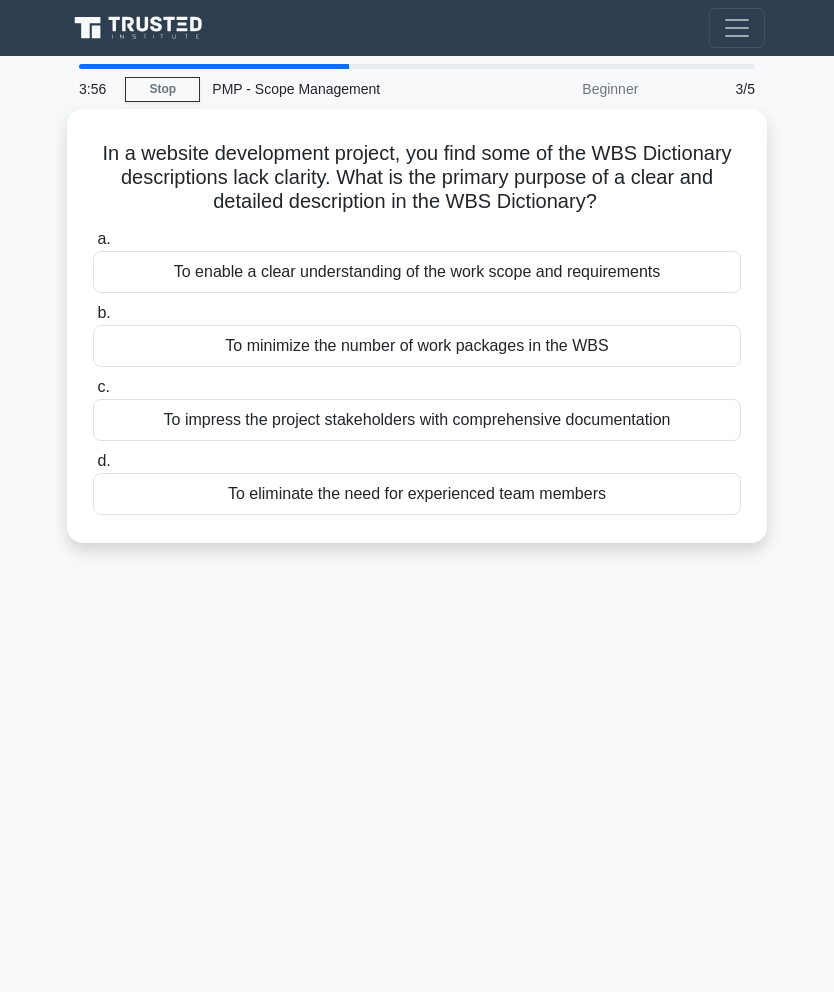 click on "To enable a clear understanding of the work scope and requirements" at bounding box center (417, 272) 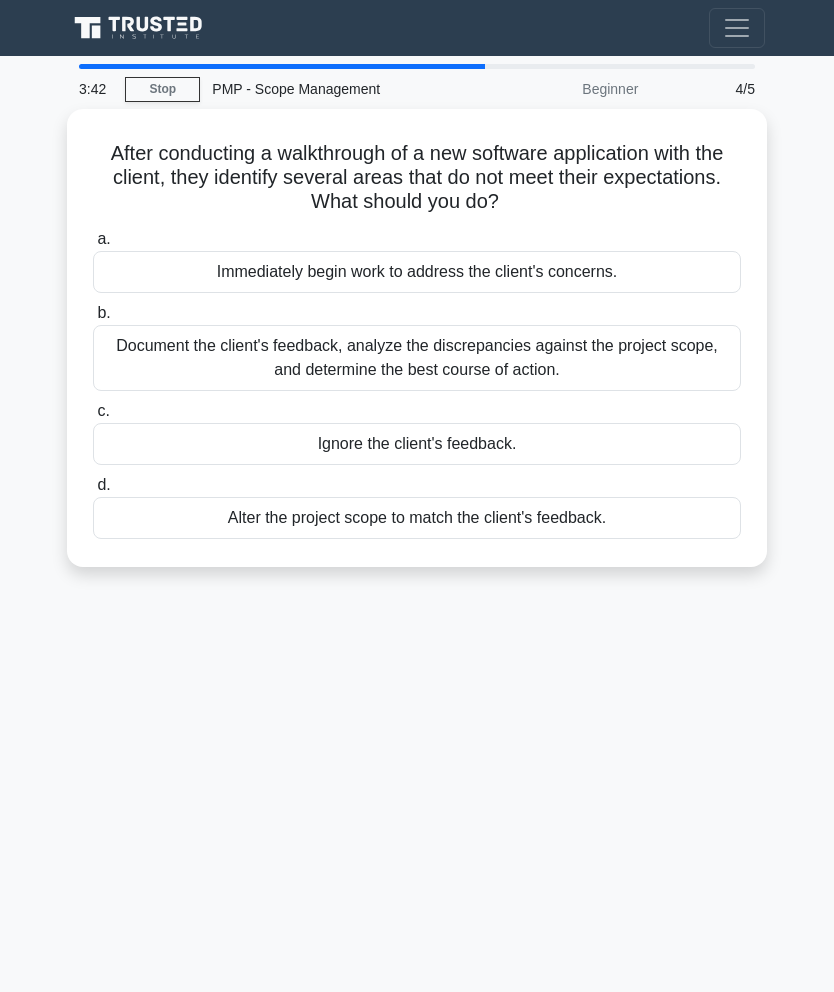 click on "Document the client's feedback, analyze the discrepancies against the project scope, and determine the best course of action." at bounding box center [417, 358] 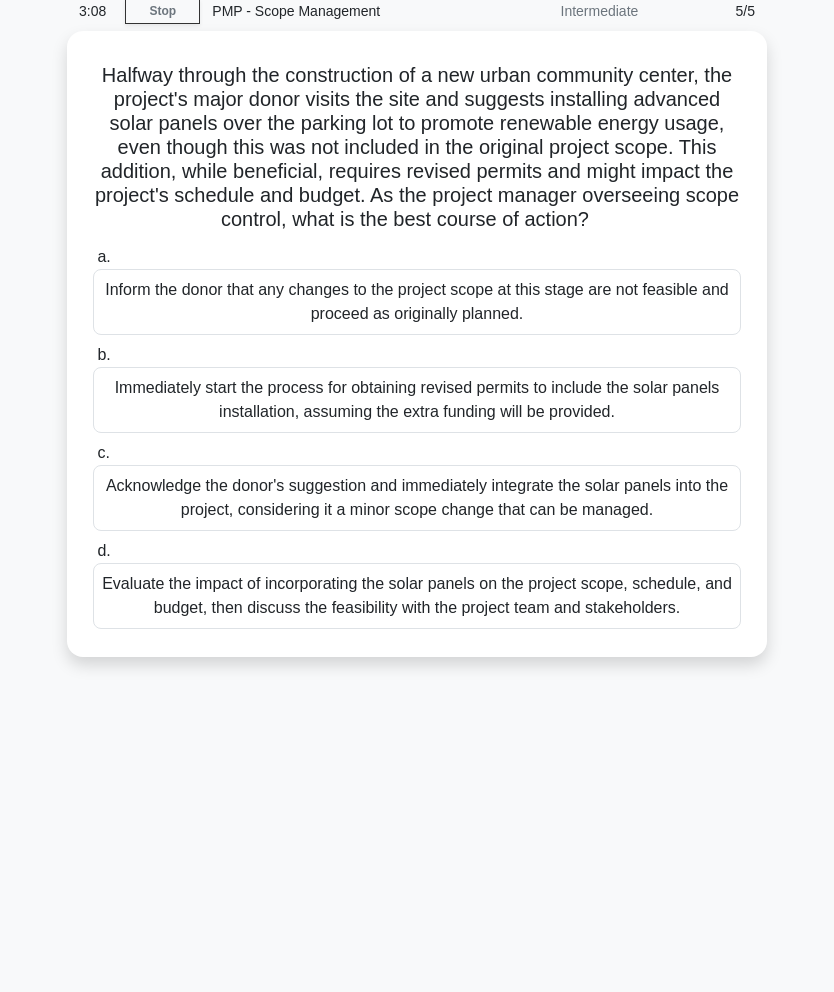 scroll, scrollTop: 80, scrollLeft: 0, axis: vertical 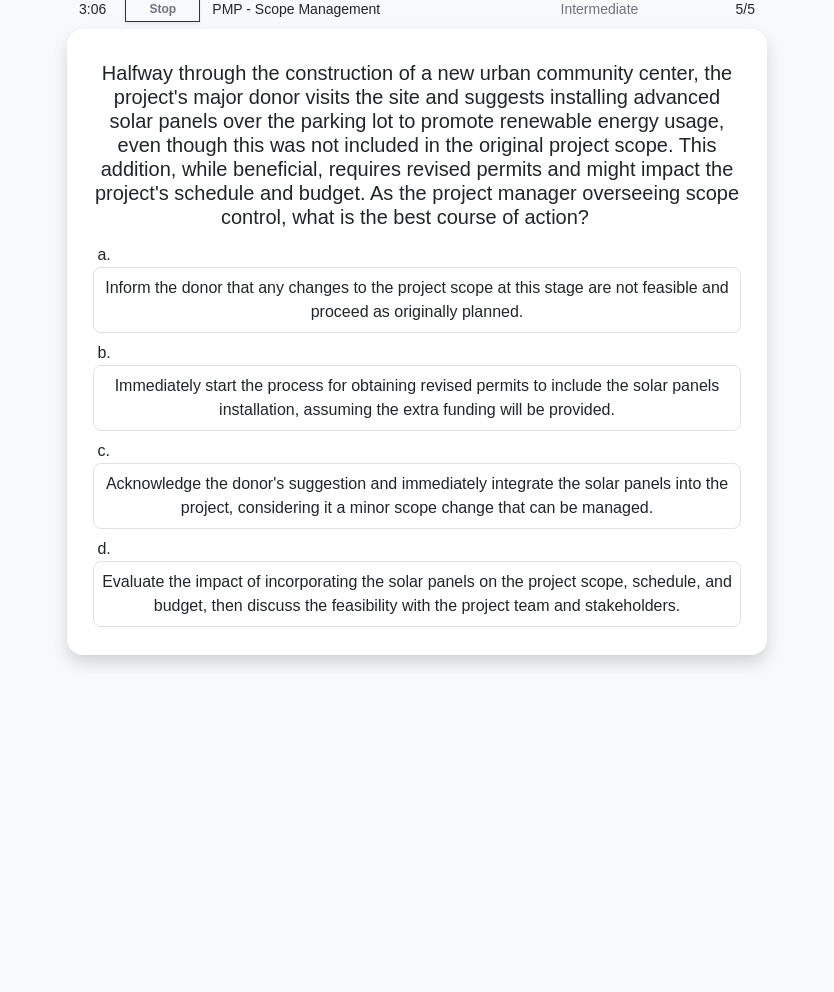 click on "Evaluate the impact of incorporating the solar panels on the project scope, schedule, and budget, then discuss the feasibility with the project team and stakeholders." at bounding box center (417, 594) 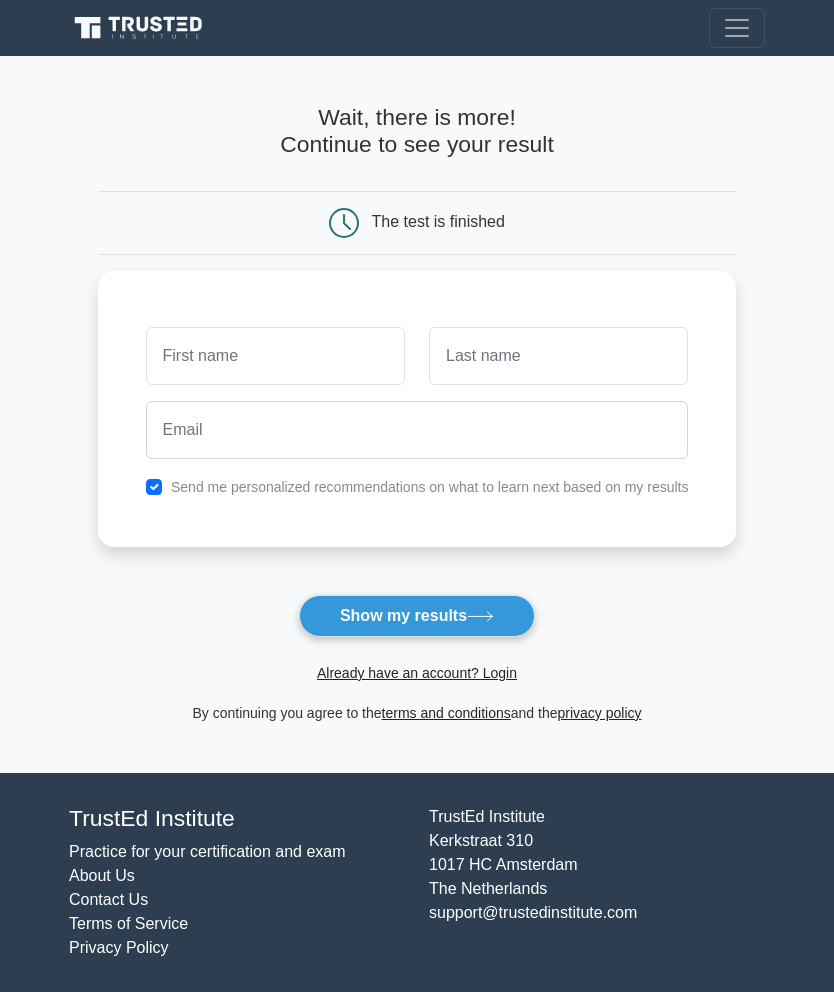 scroll, scrollTop: 0, scrollLeft: 0, axis: both 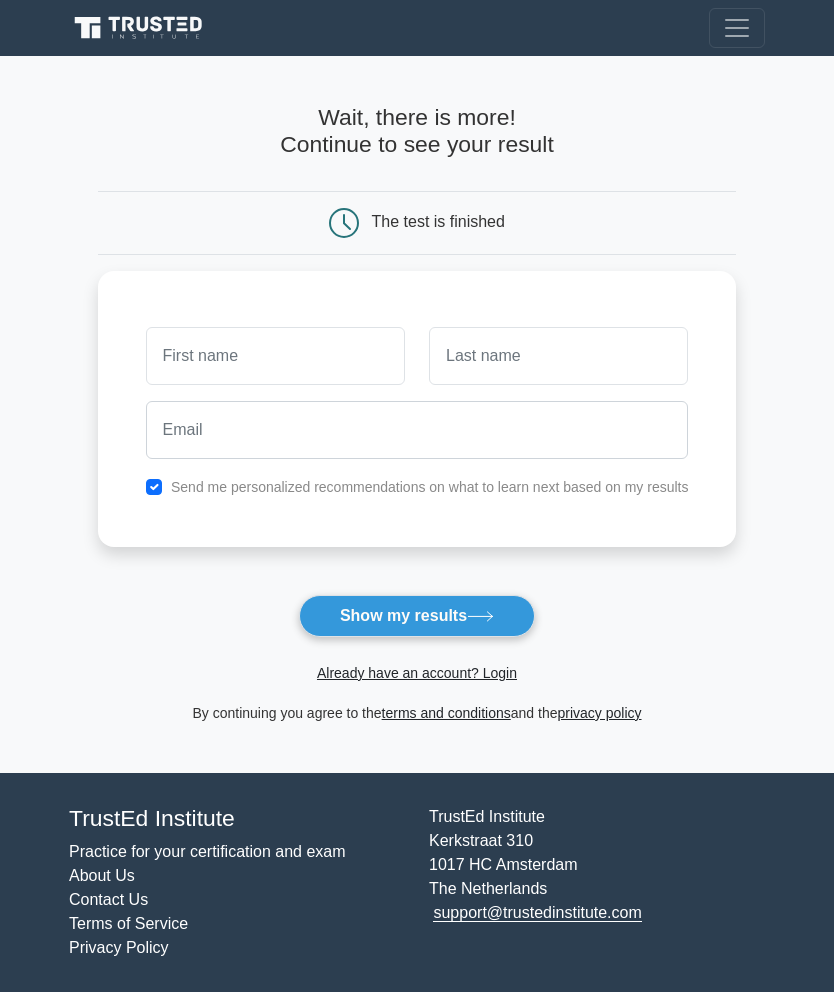 click at bounding box center (275, 356) 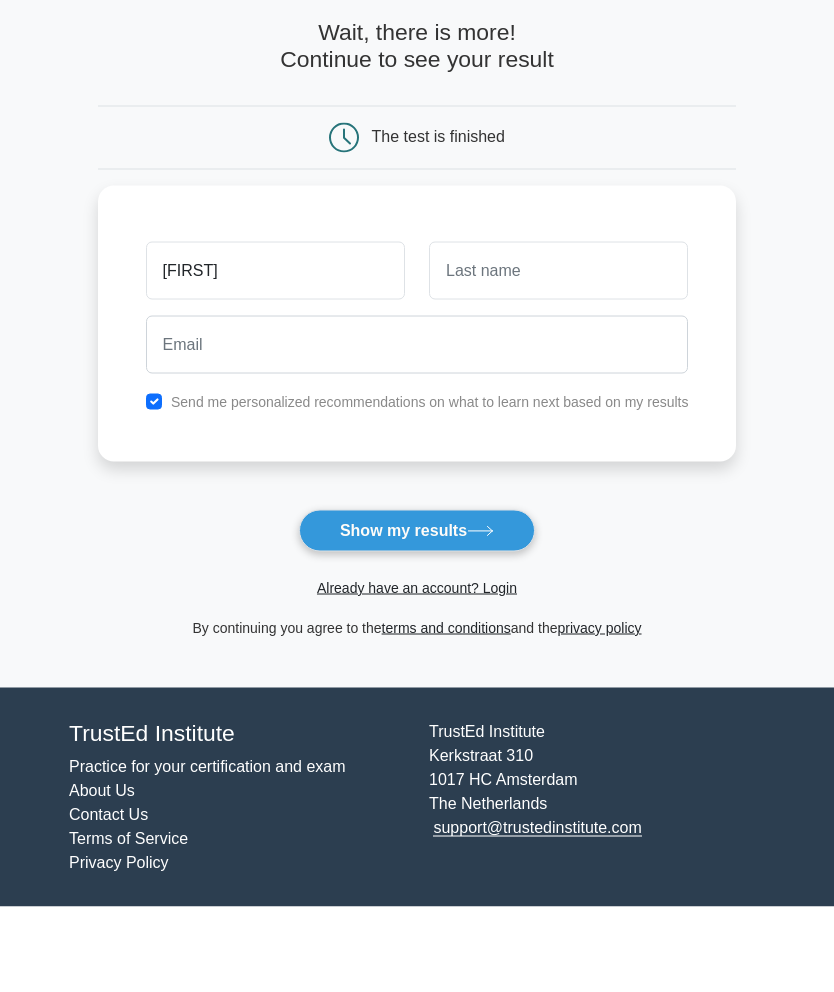 type on "[FIRST]" 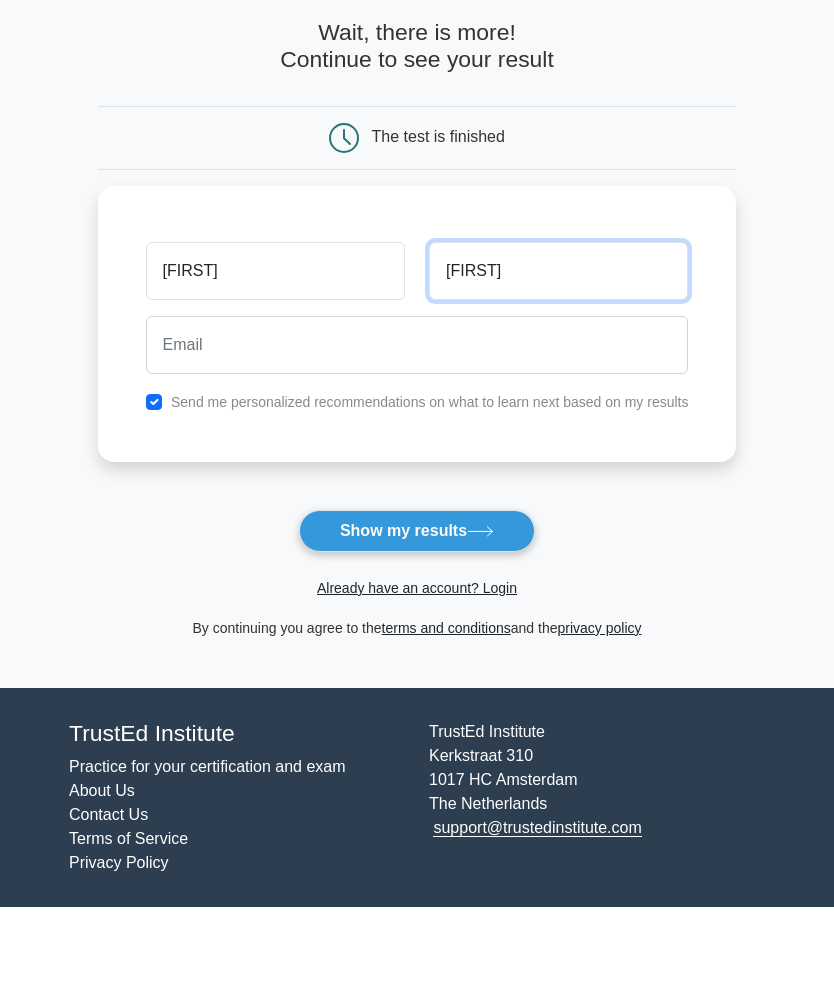 type on "[FIRST]" 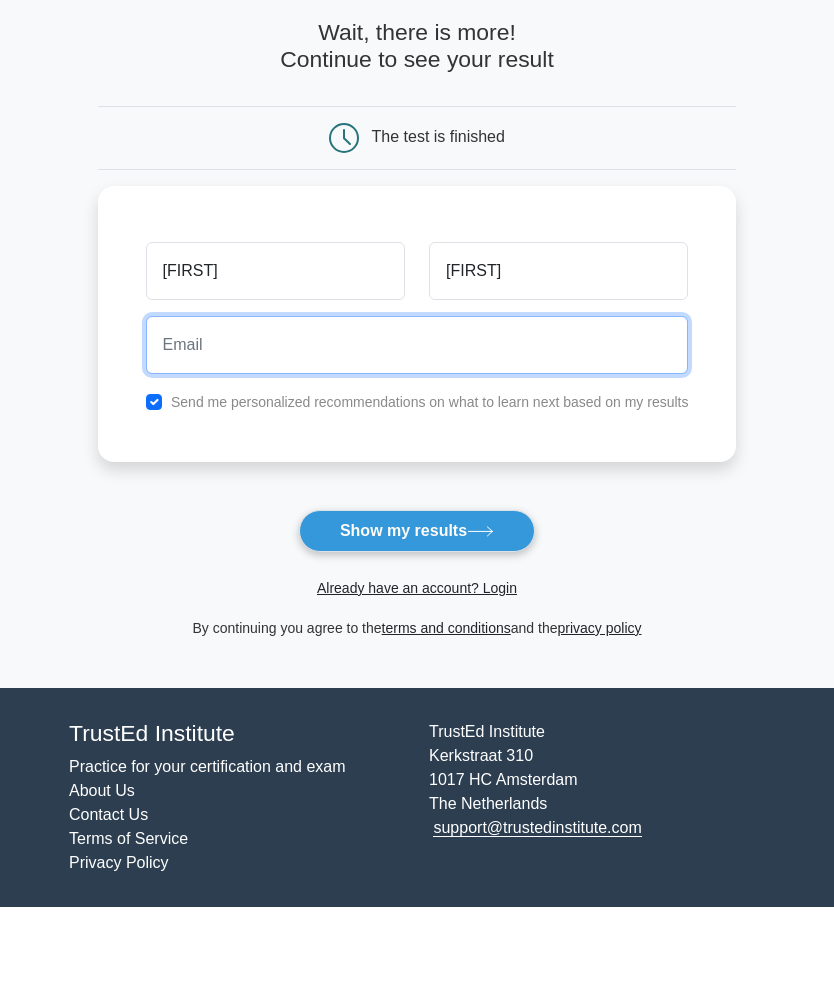 click at bounding box center [417, 430] 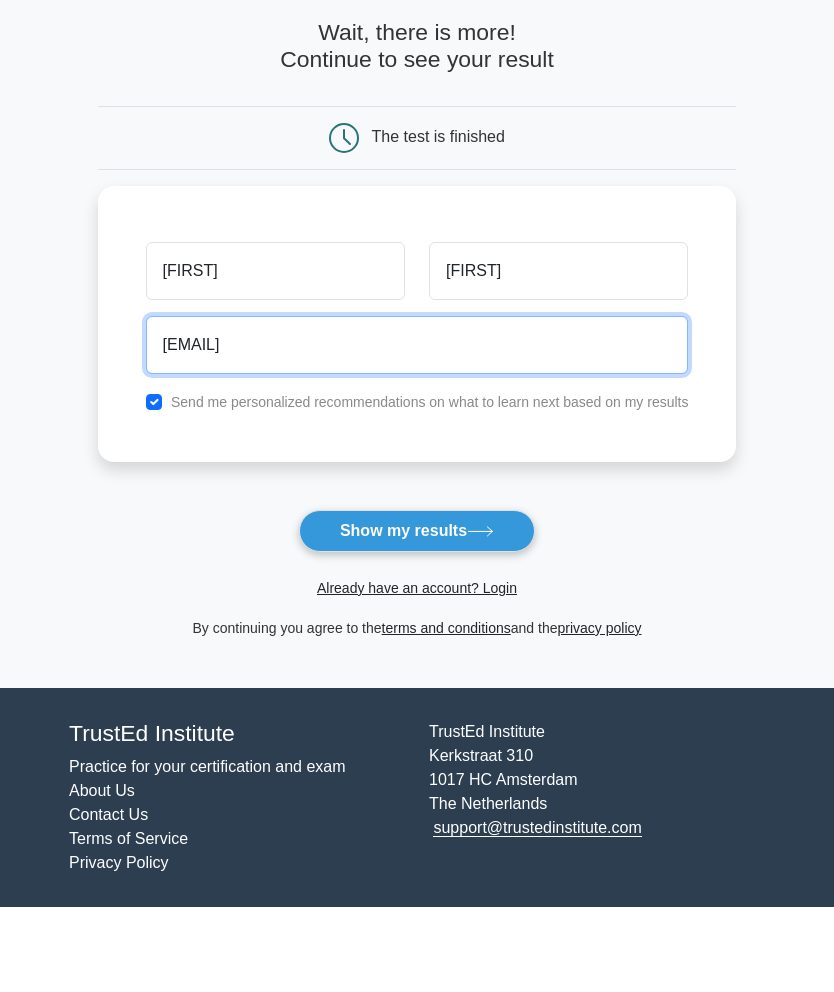 type on "mol.sheema@gmail.com" 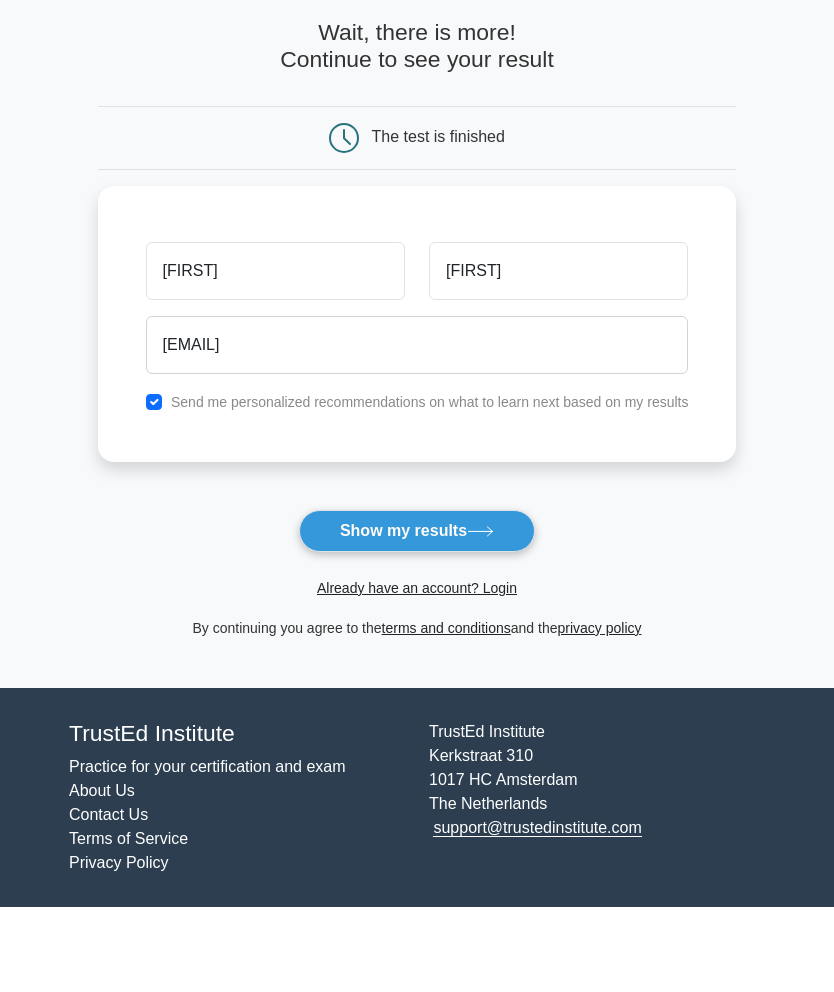 click on "Show my results" at bounding box center [417, 616] 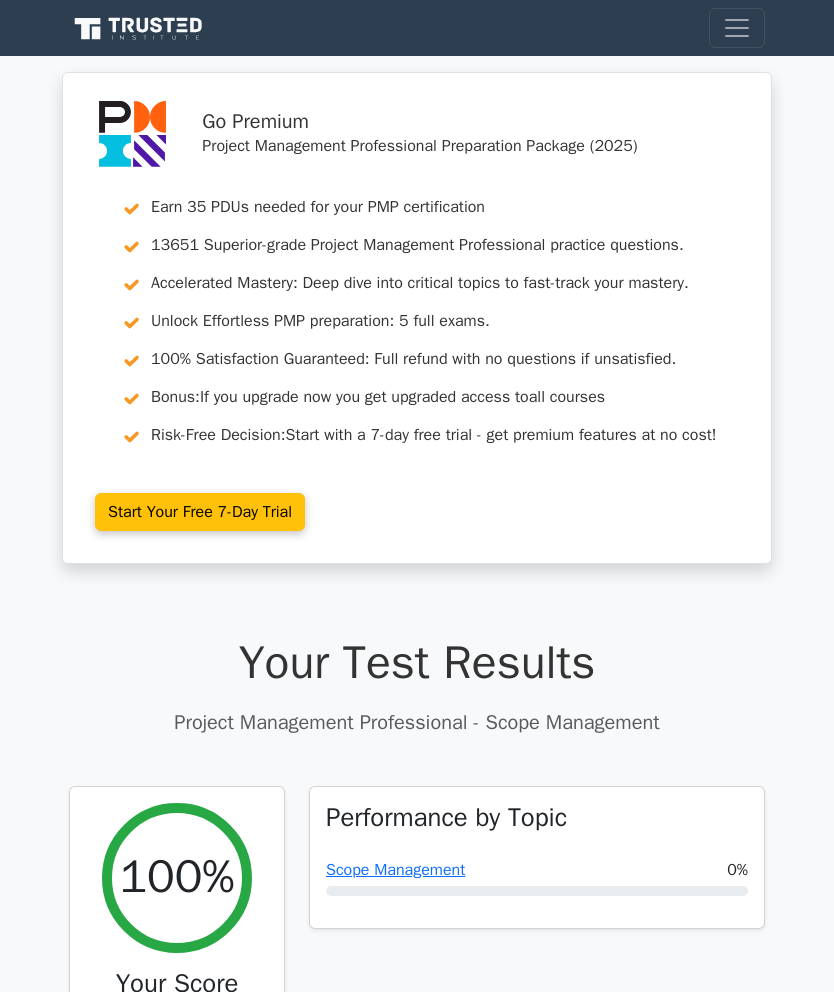 scroll, scrollTop: 0, scrollLeft: 0, axis: both 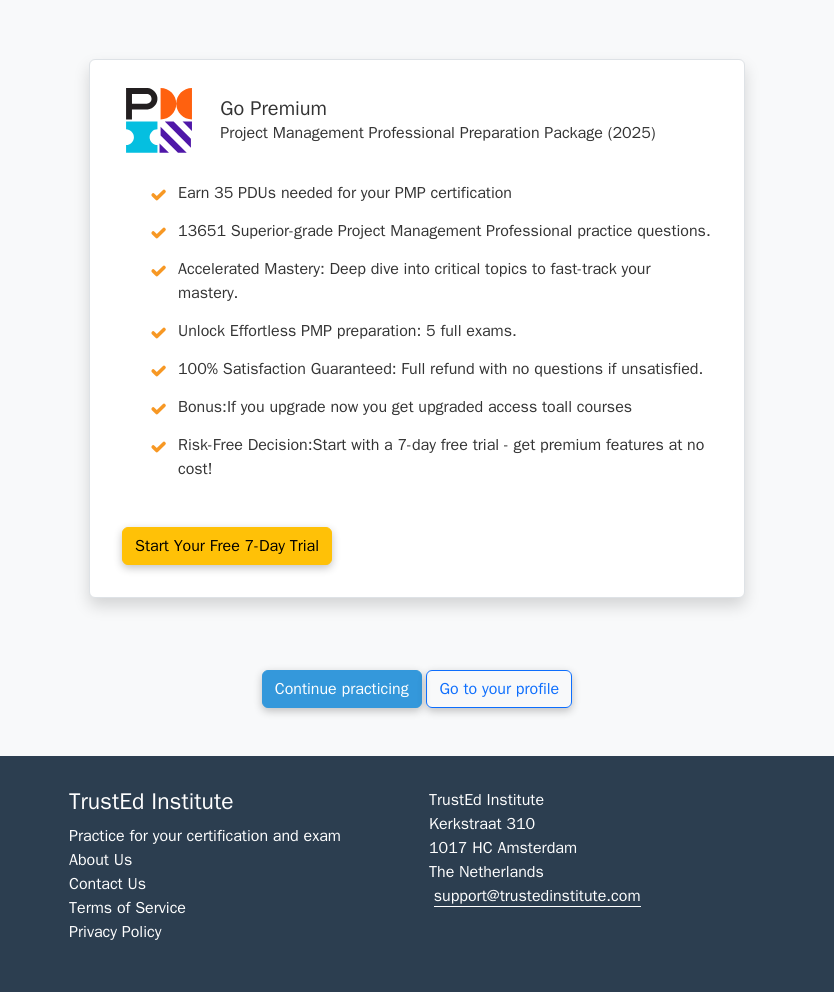 click on "Continue practicing" at bounding box center [342, 689] 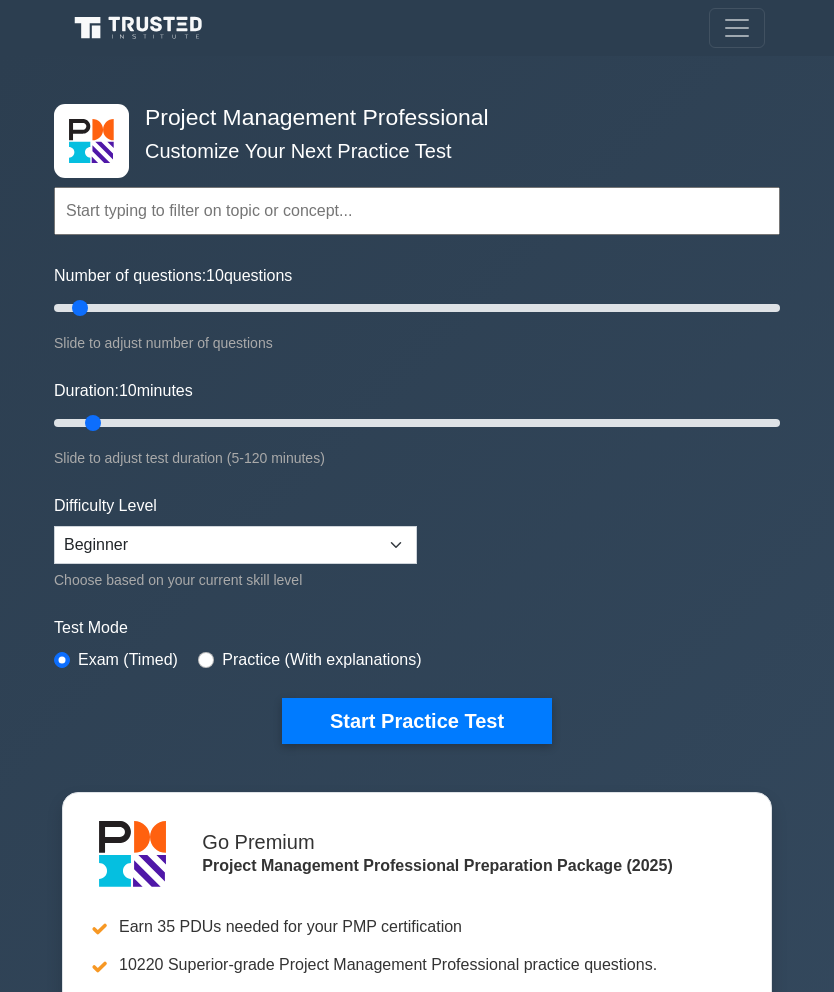 scroll, scrollTop: 0, scrollLeft: 0, axis: both 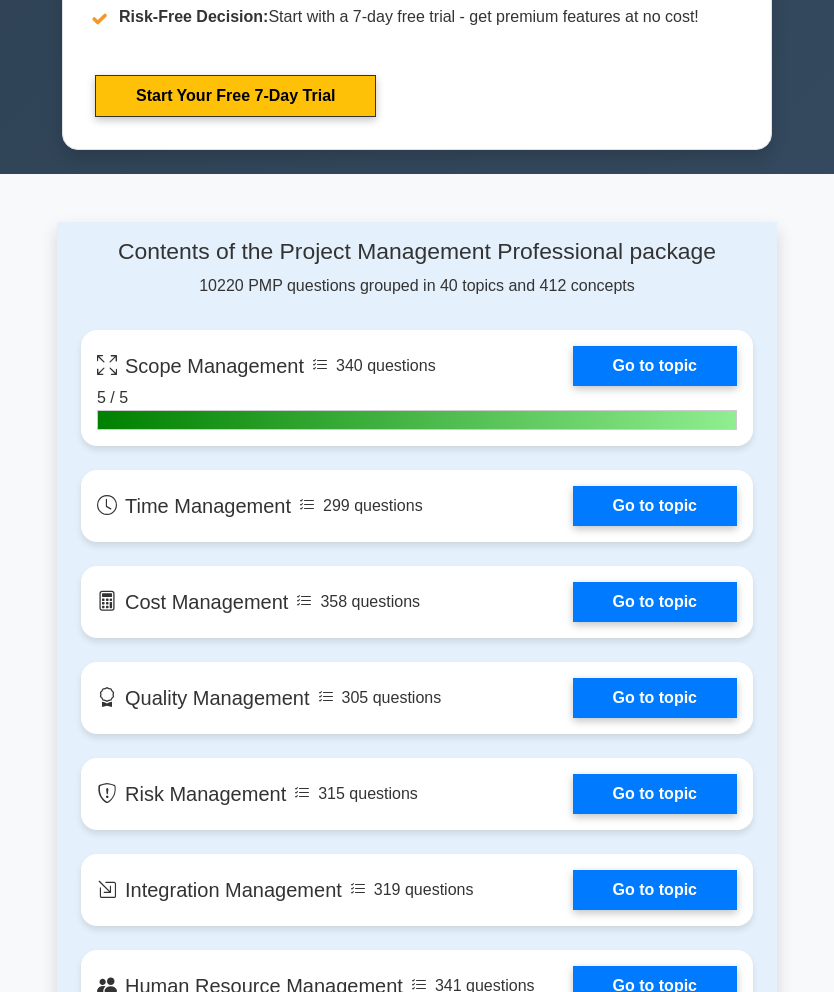 click on "Go to topic" at bounding box center [655, 506] 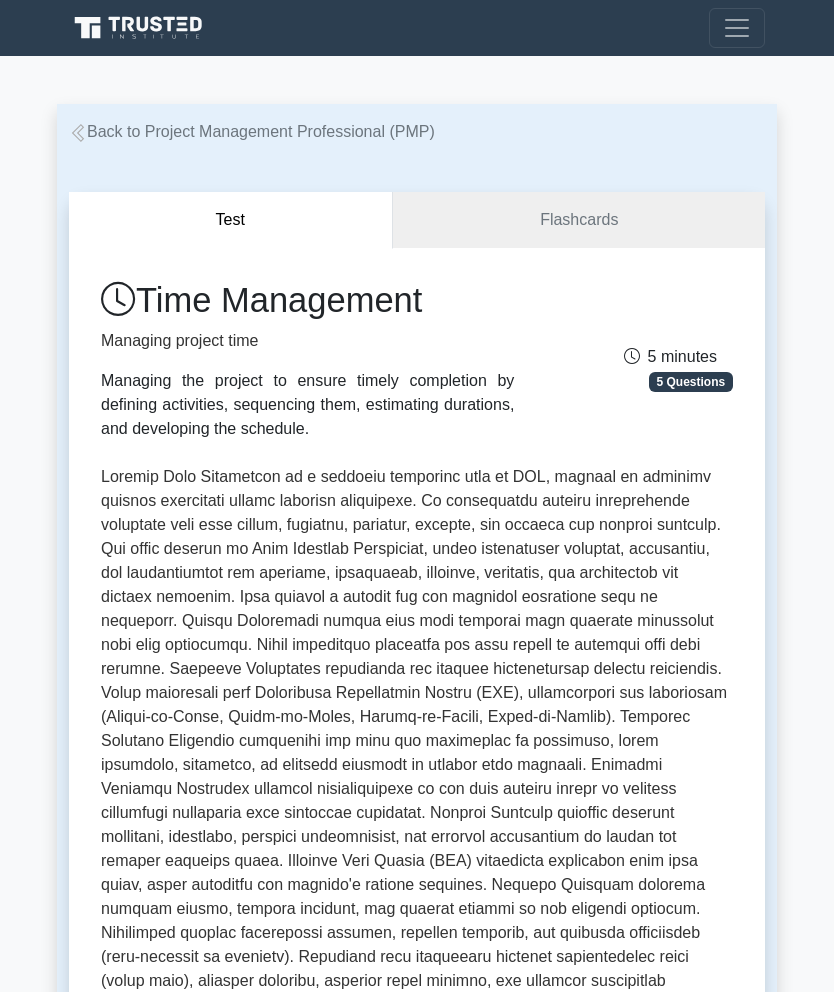scroll, scrollTop: 0, scrollLeft: 0, axis: both 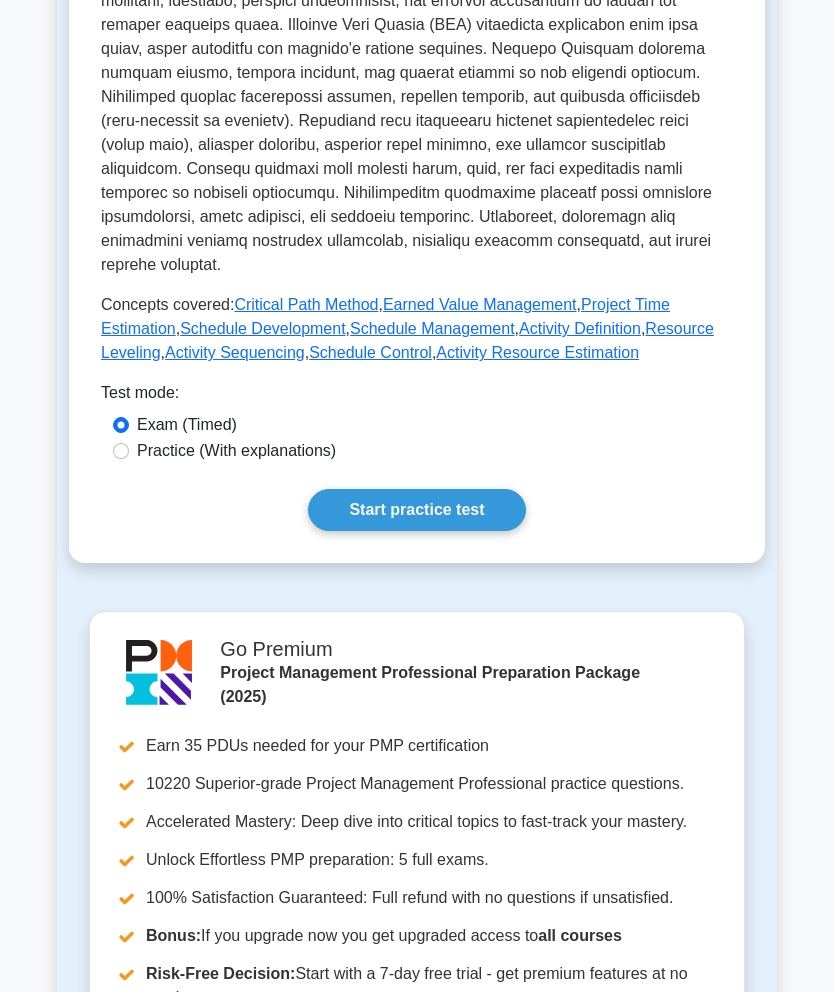 click on "Start practice test" at bounding box center [416, 511] 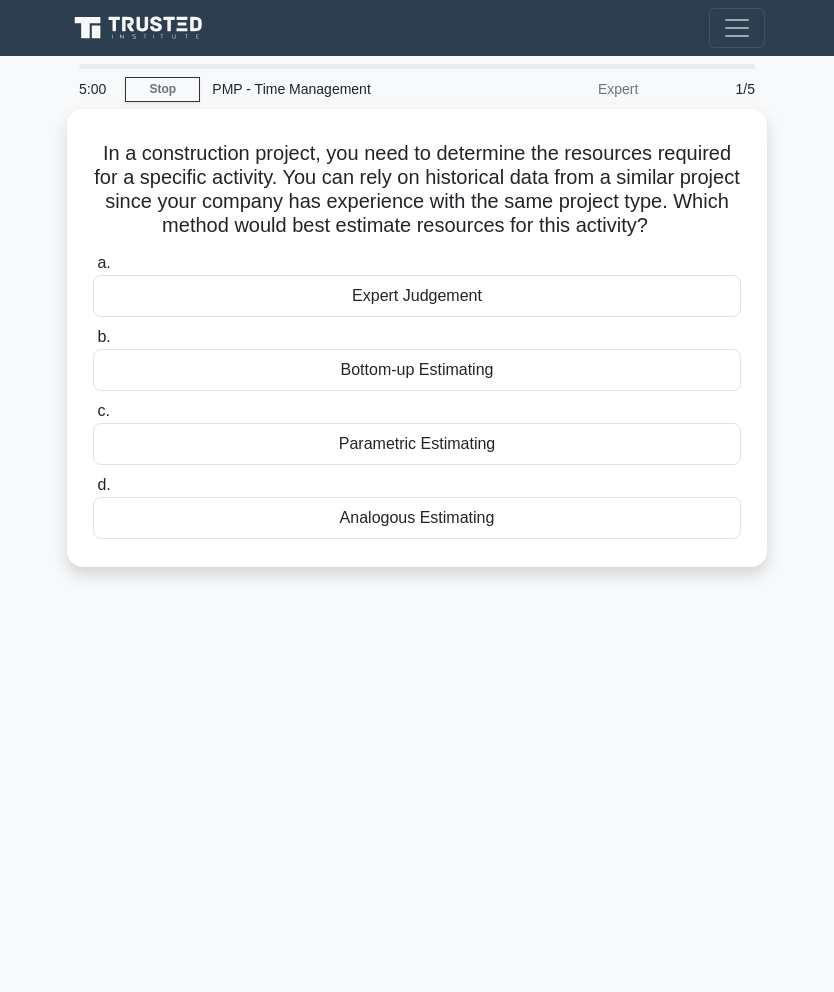 scroll, scrollTop: 0, scrollLeft: 0, axis: both 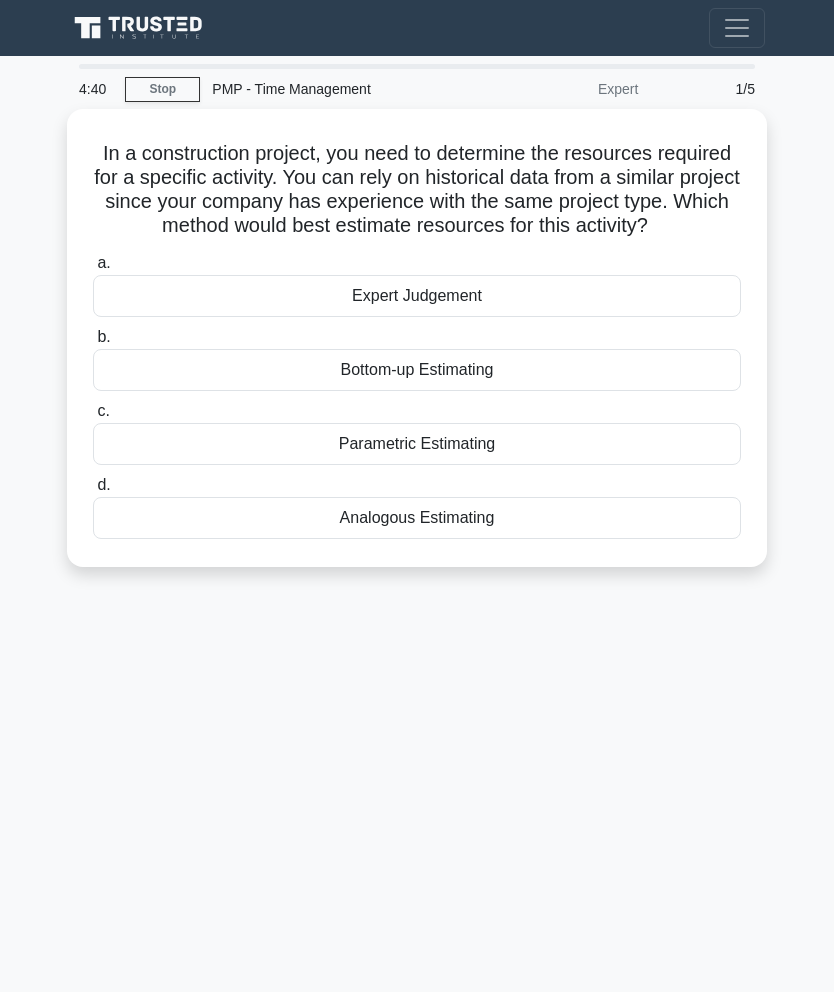 click on "Analogous Estimating" at bounding box center (417, 518) 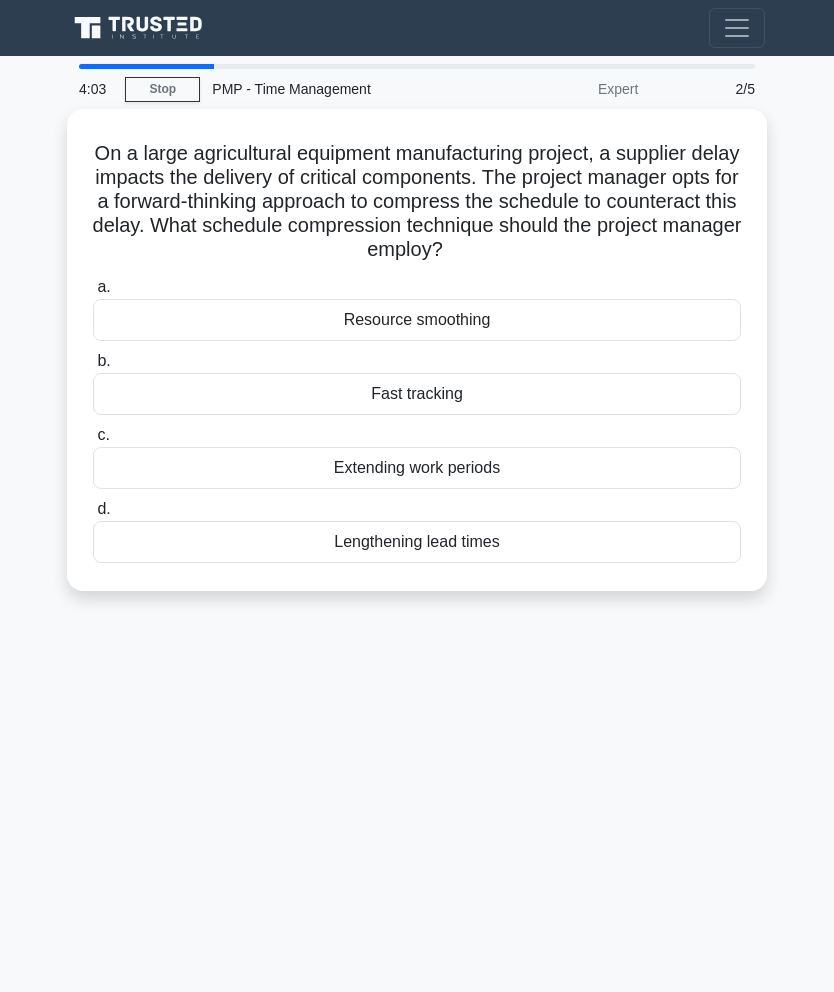 click on "Lengthening lead times" at bounding box center (417, 542) 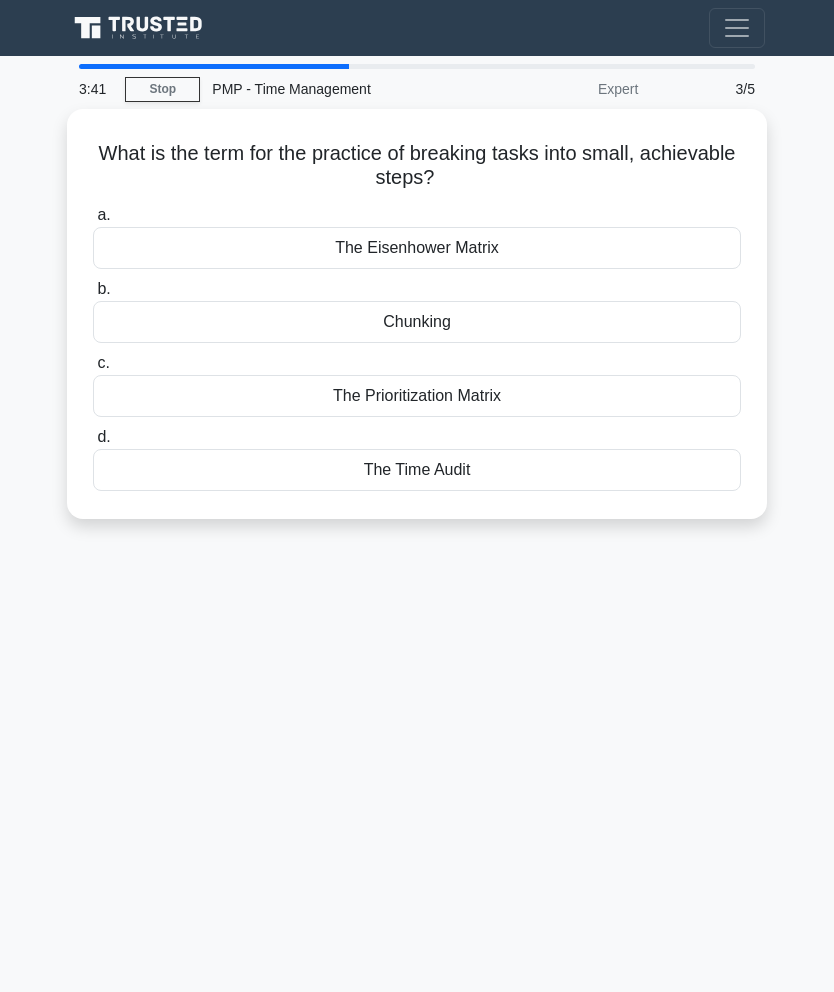 click on "The Prioritization Matrix" at bounding box center [417, 396] 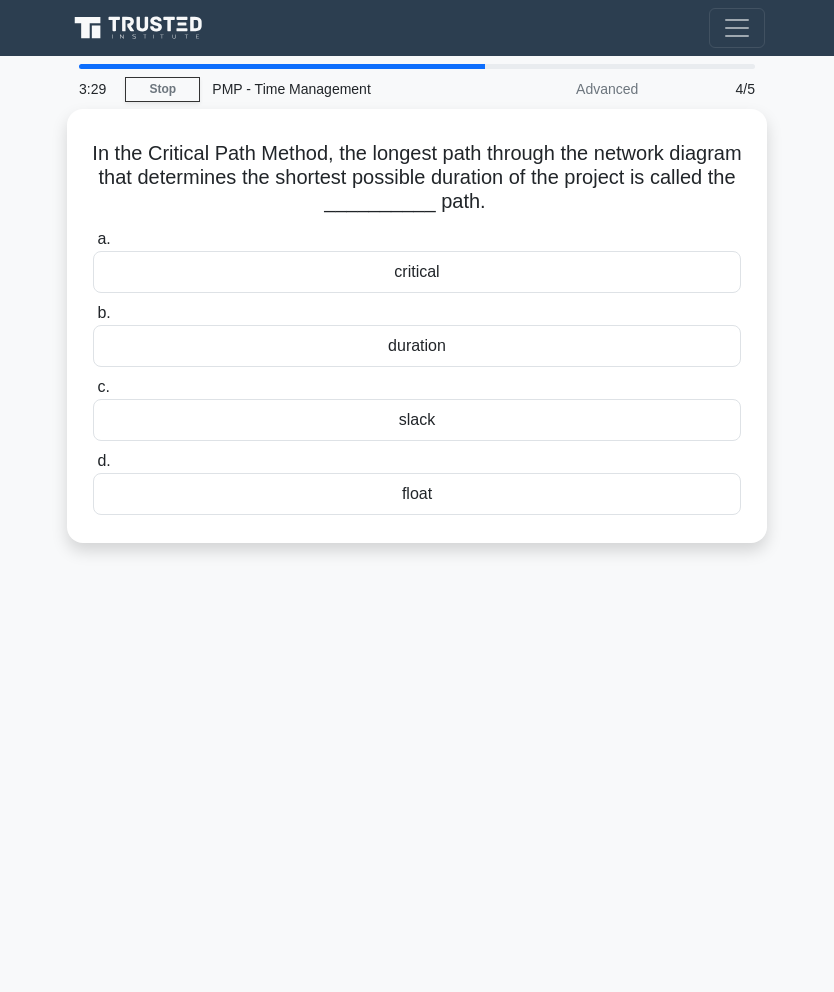 click on "slack" at bounding box center [417, 420] 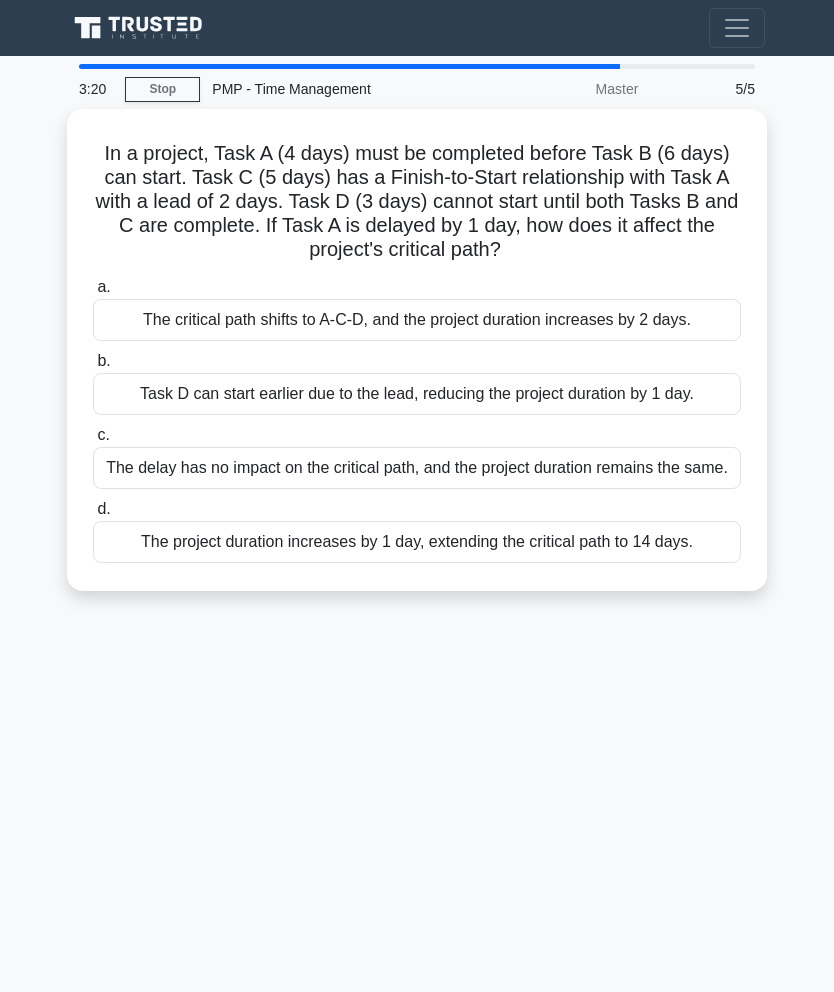click on "Task D can start earlier due to the lead, reducing the project duration by 1 day." at bounding box center (417, 394) 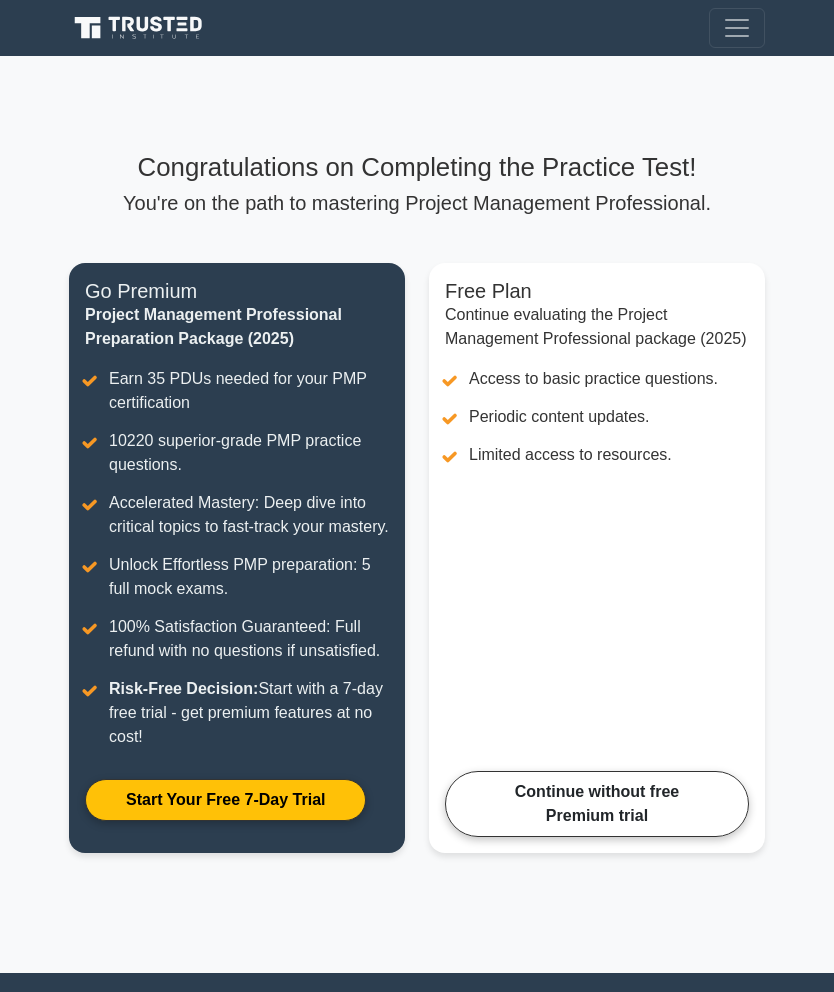 scroll, scrollTop: 0, scrollLeft: 0, axis: both 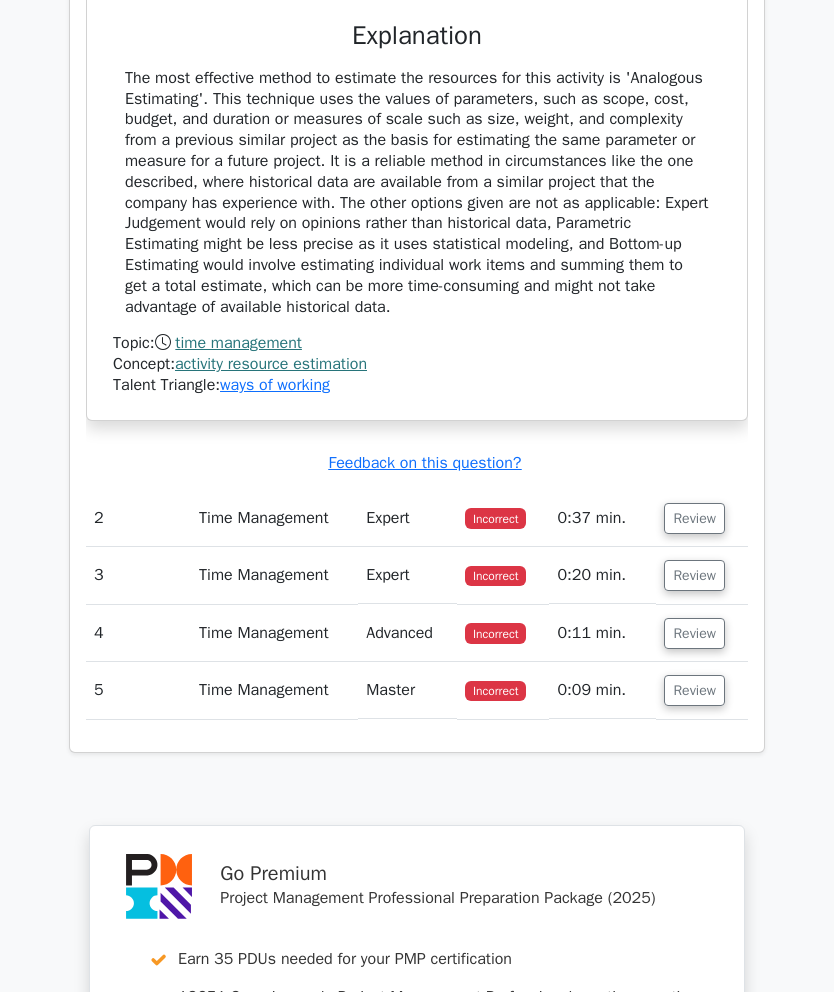click on "Review" at bounding box center (694, 518) 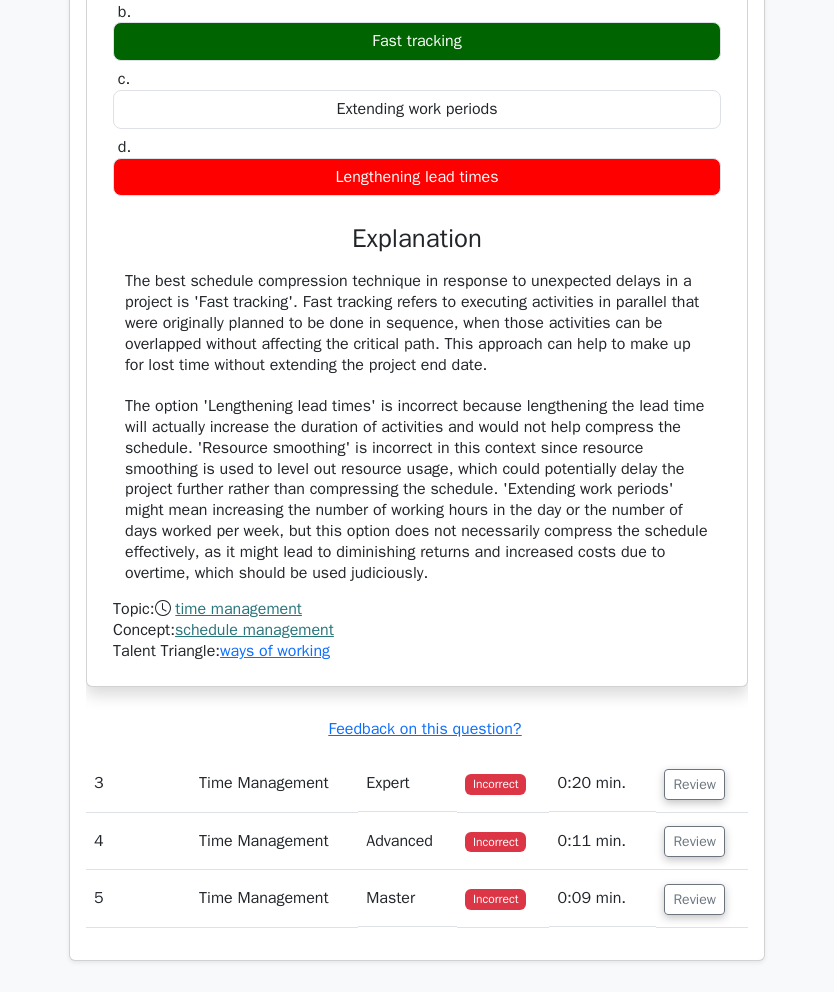 scroll, scrollTop: 2808, scrollLeft: 0, axis: vertical 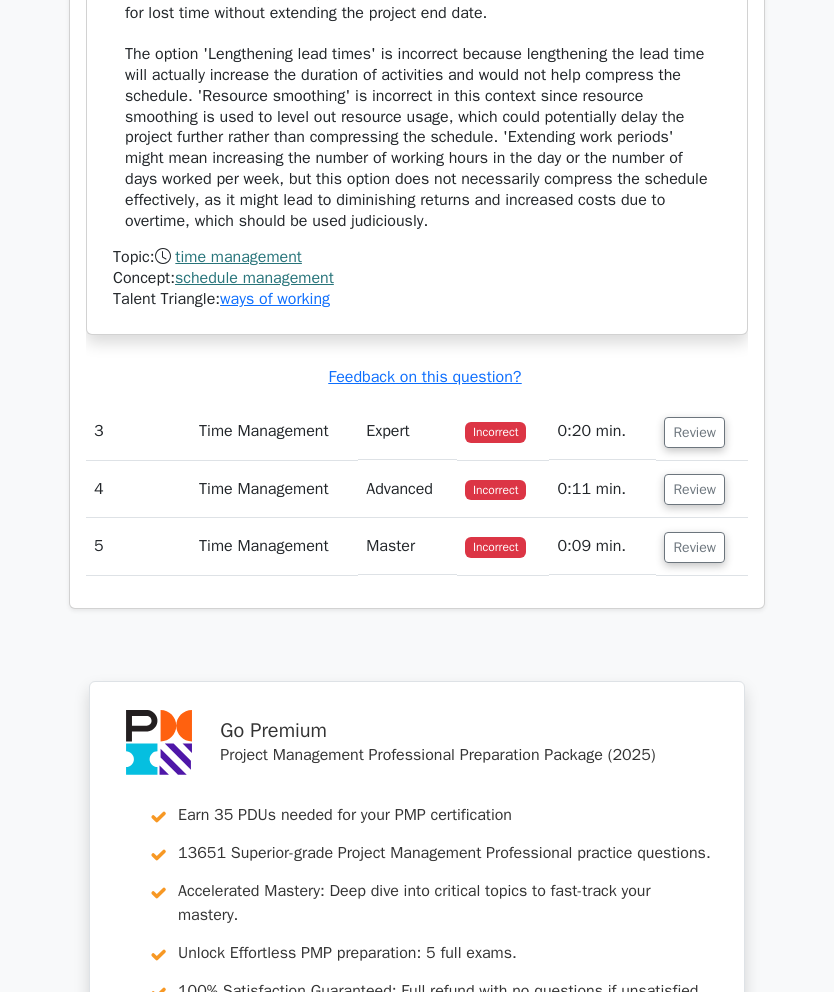 click on "Review" at bounding box center [694, 433] 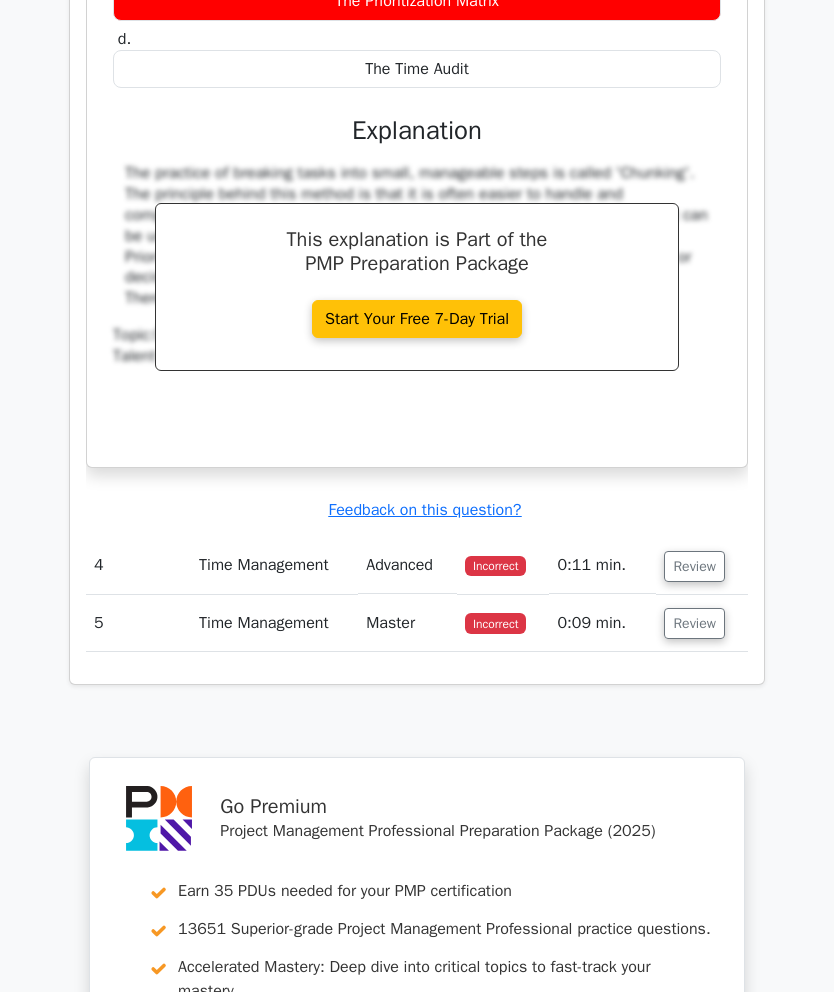 scroll, scrollTop: 3929, scrollLeft: 0, axis: vertical 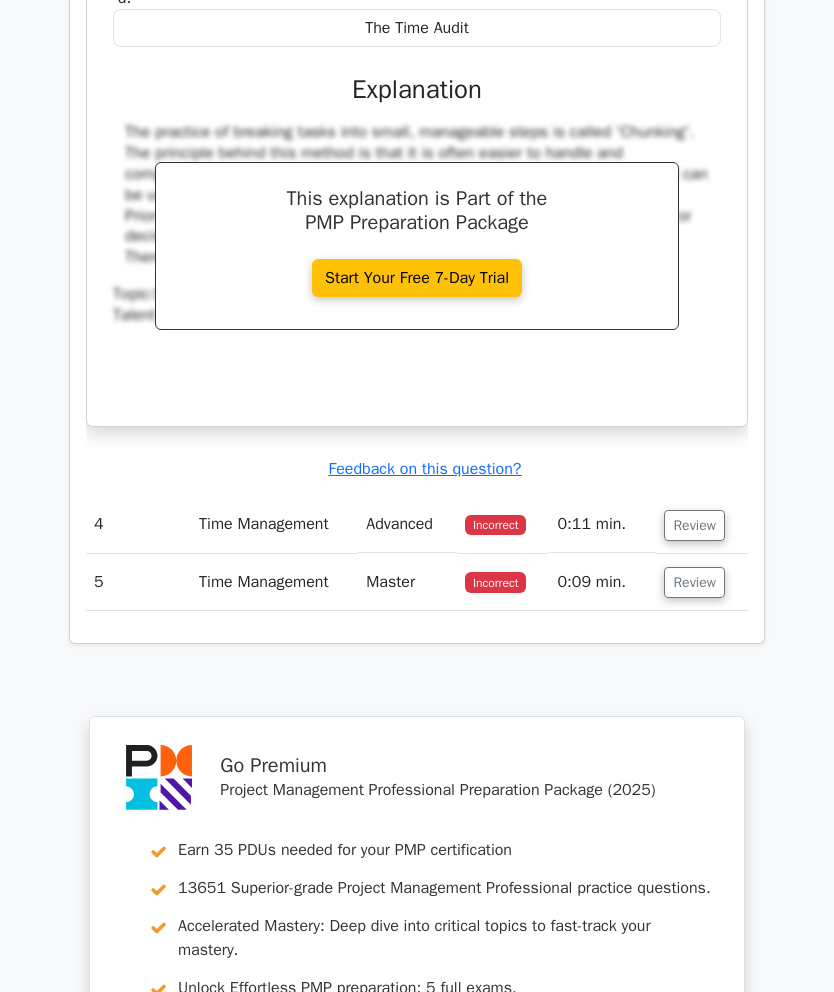 click on "Review" at bounding box center (694, 525) 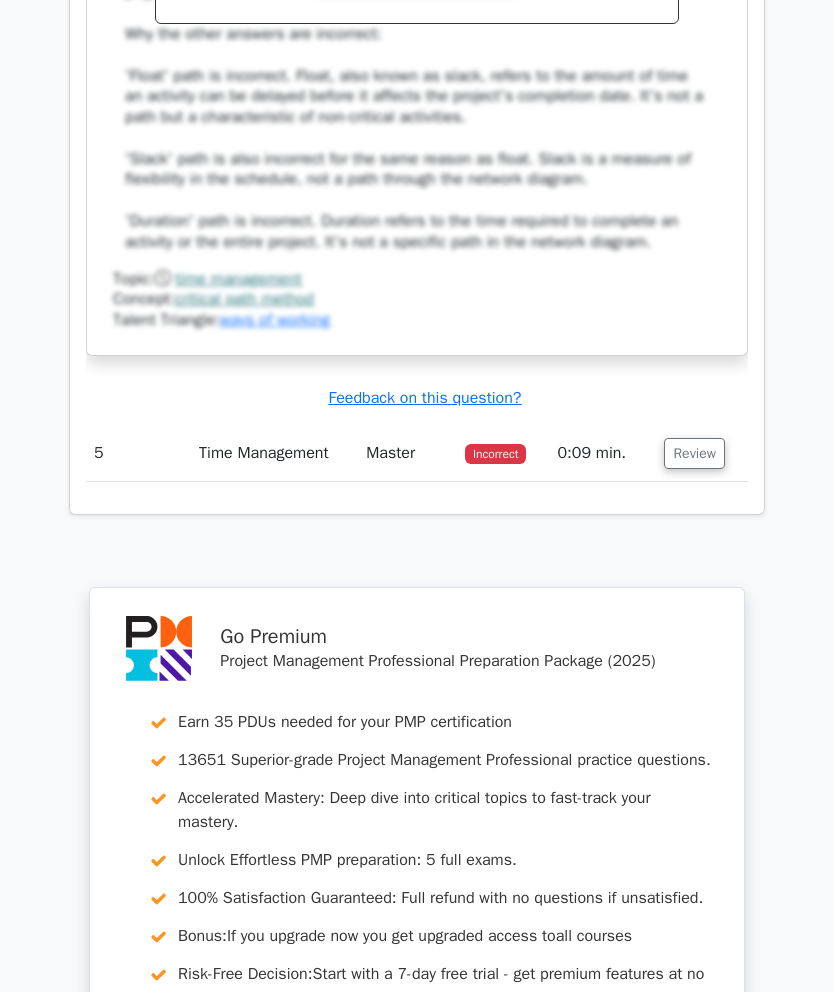 scroll, scrollTop: 5119, scrollLeft: 0, axis: vertical 